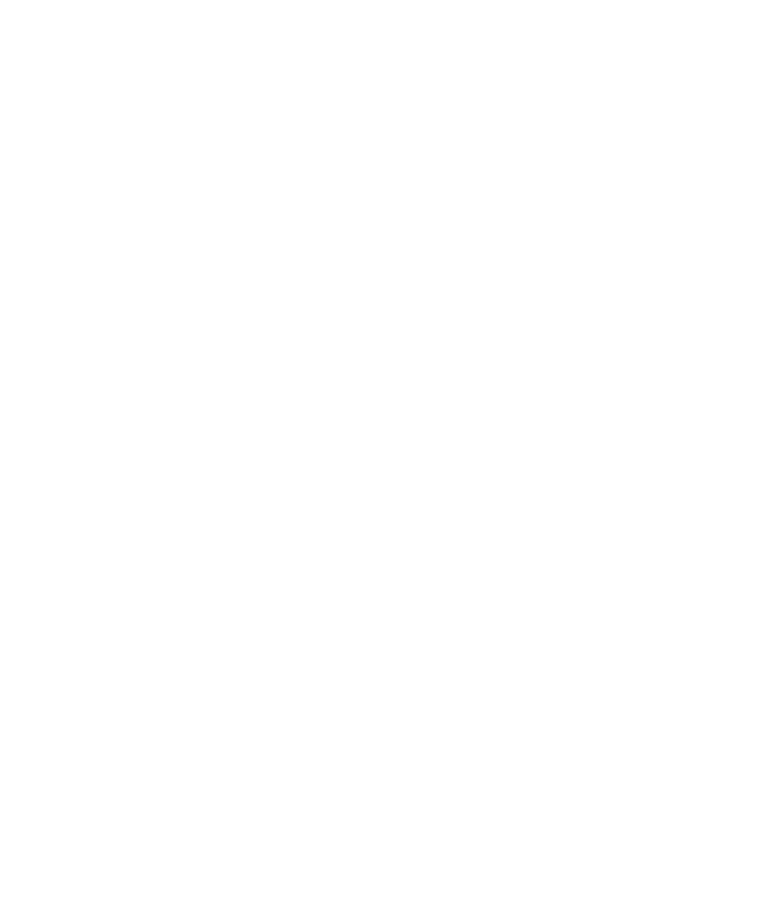 scroll, scrollTop: 0, scrollLeft: 0, axis: both 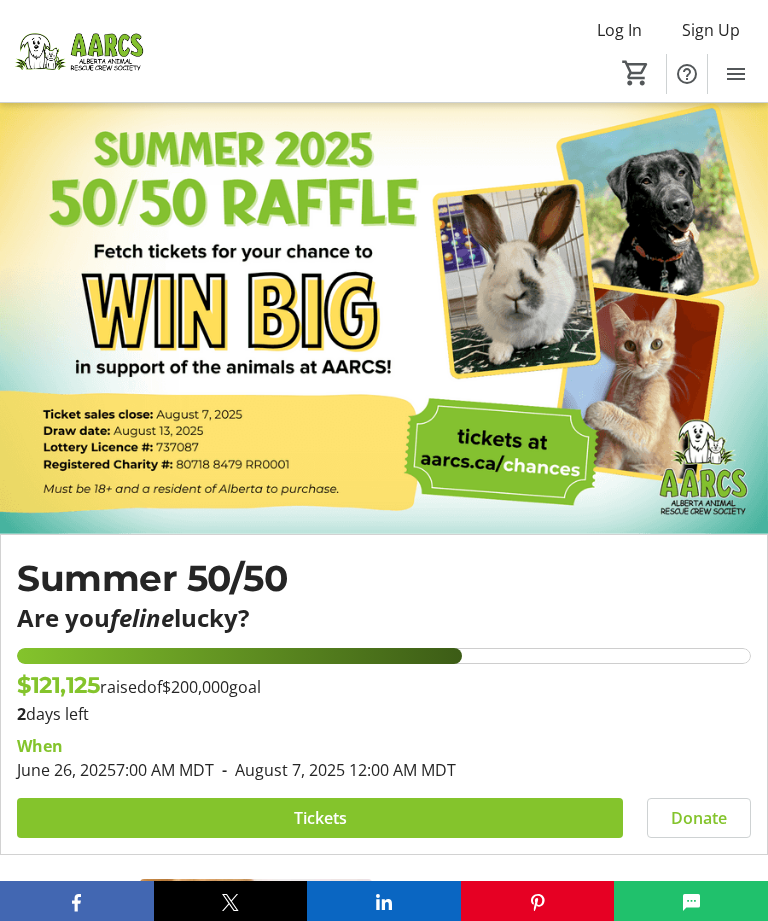 click at bounding box center [320, 818] 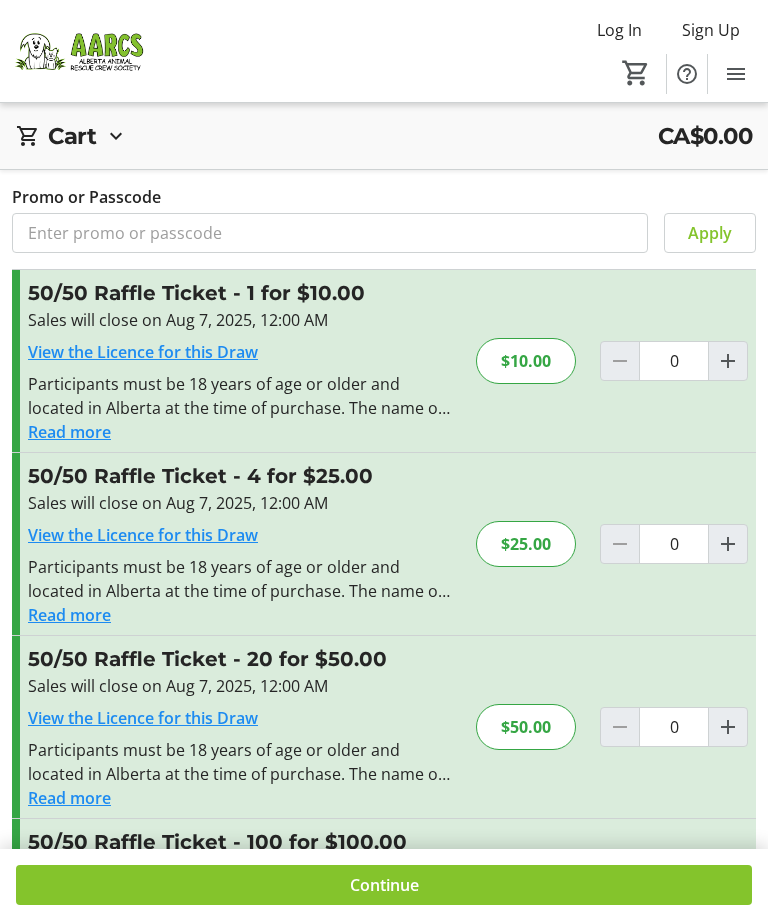 click 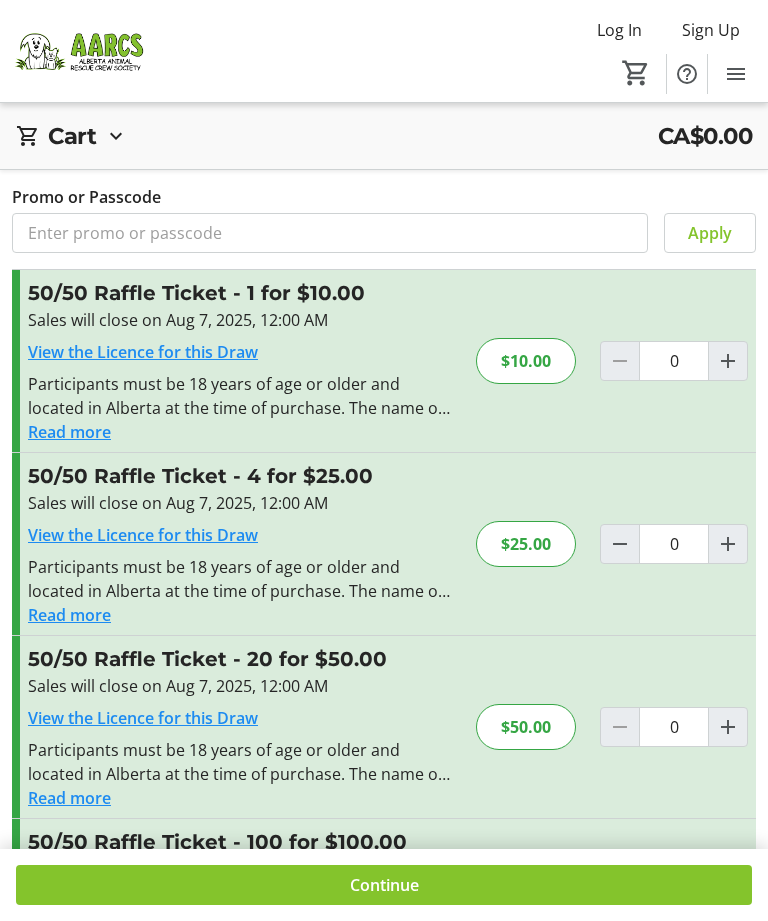 type on "1" 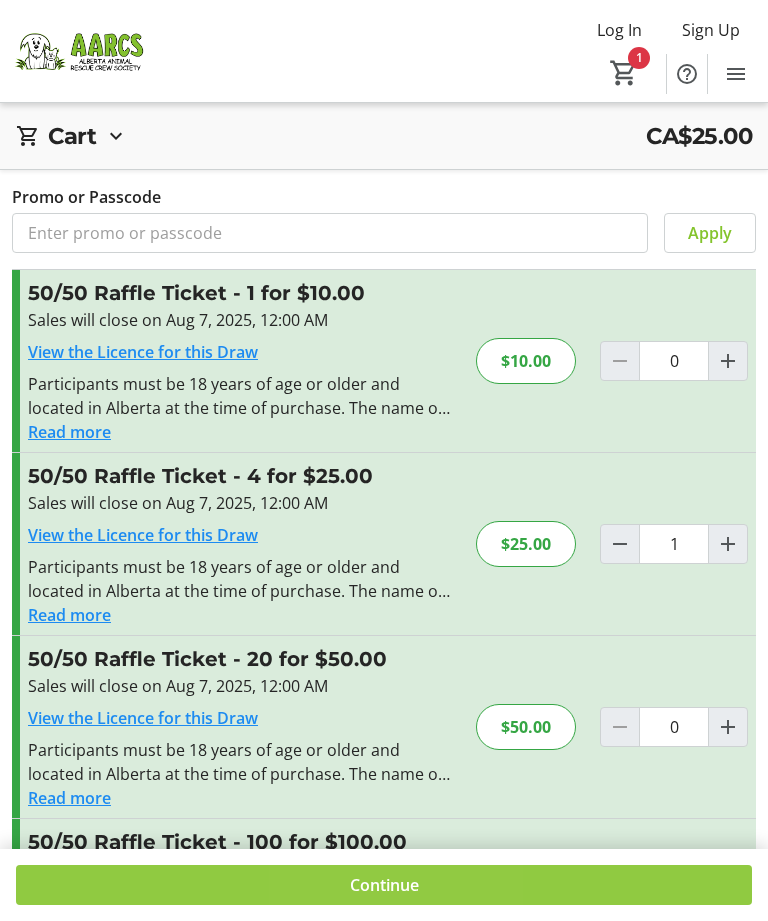 click 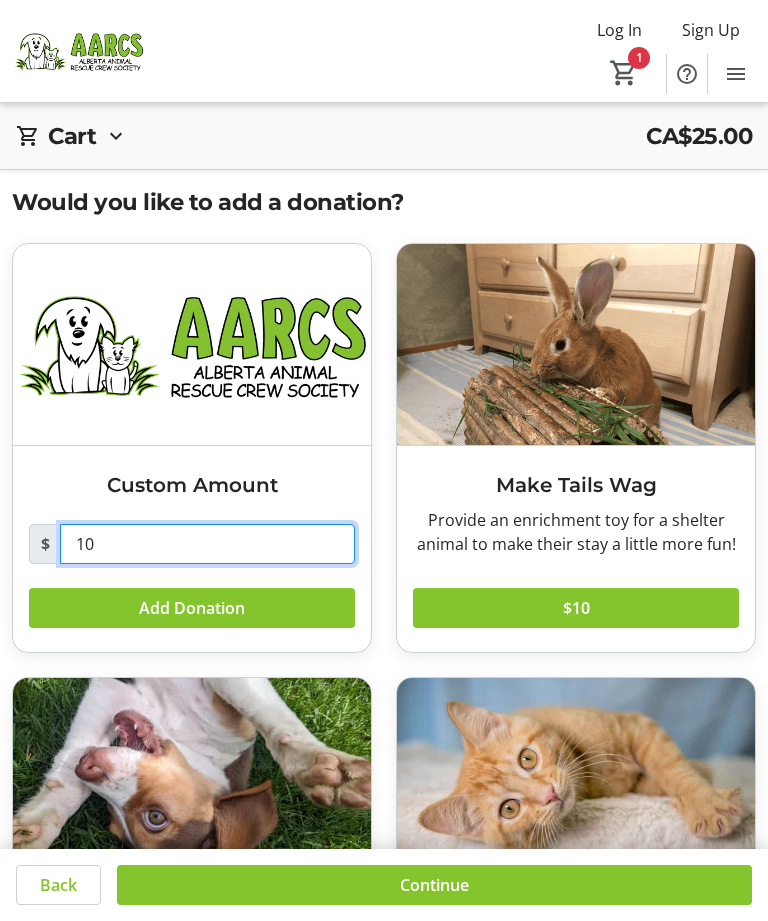 click on "10" at bounding box center [207, 544] 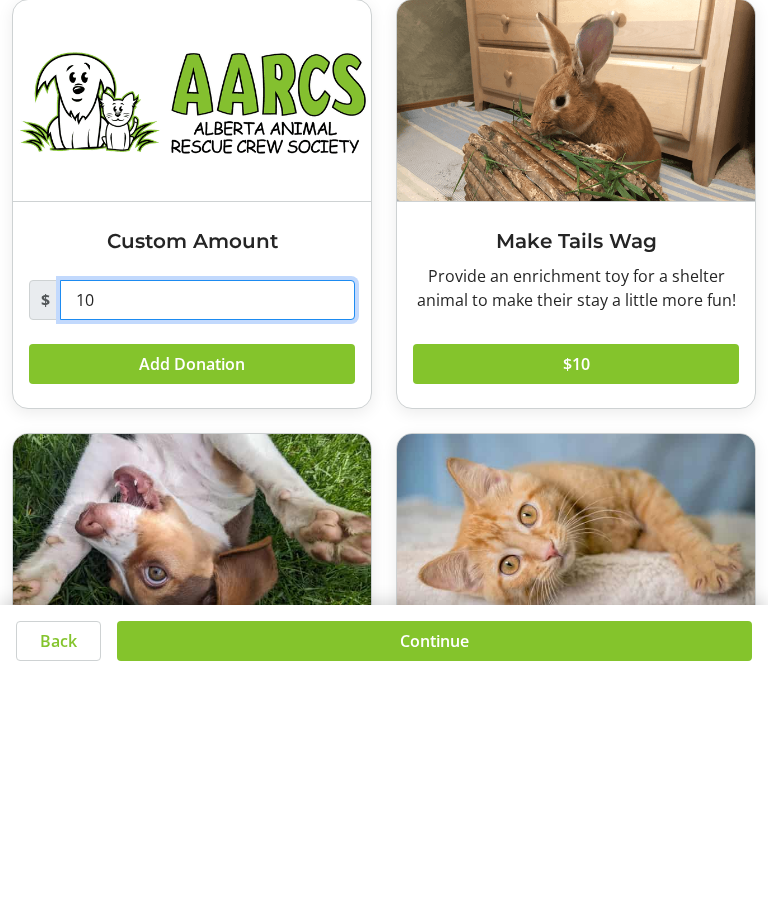 type on "1" 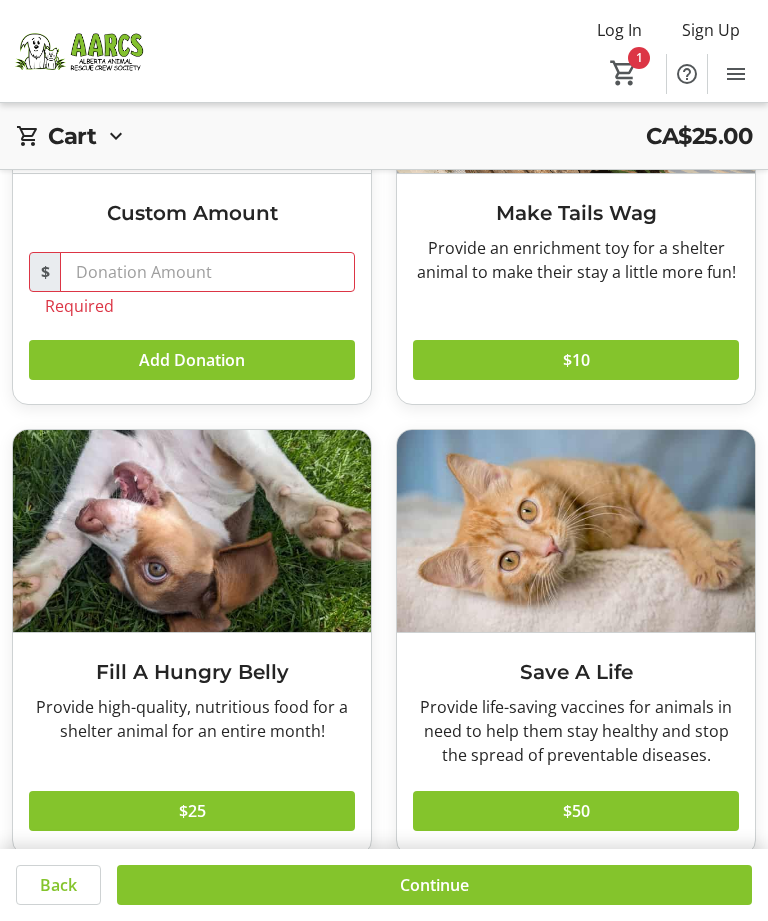 scroll, scrollTop: 303, scrollLeft: 0, axis: vertical 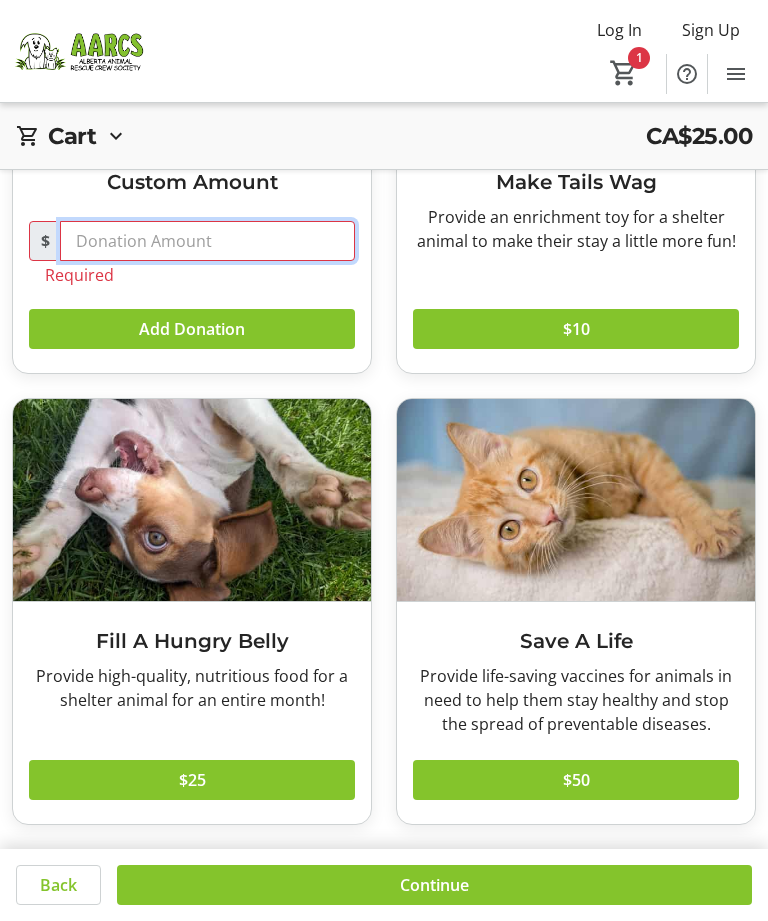 type 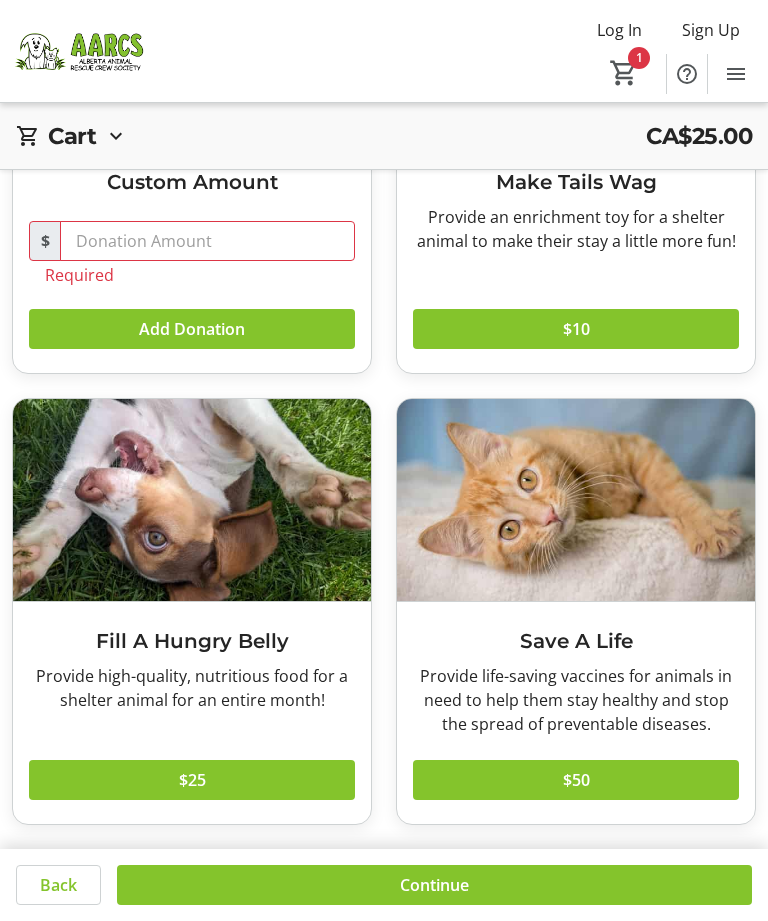 click on "Continue" 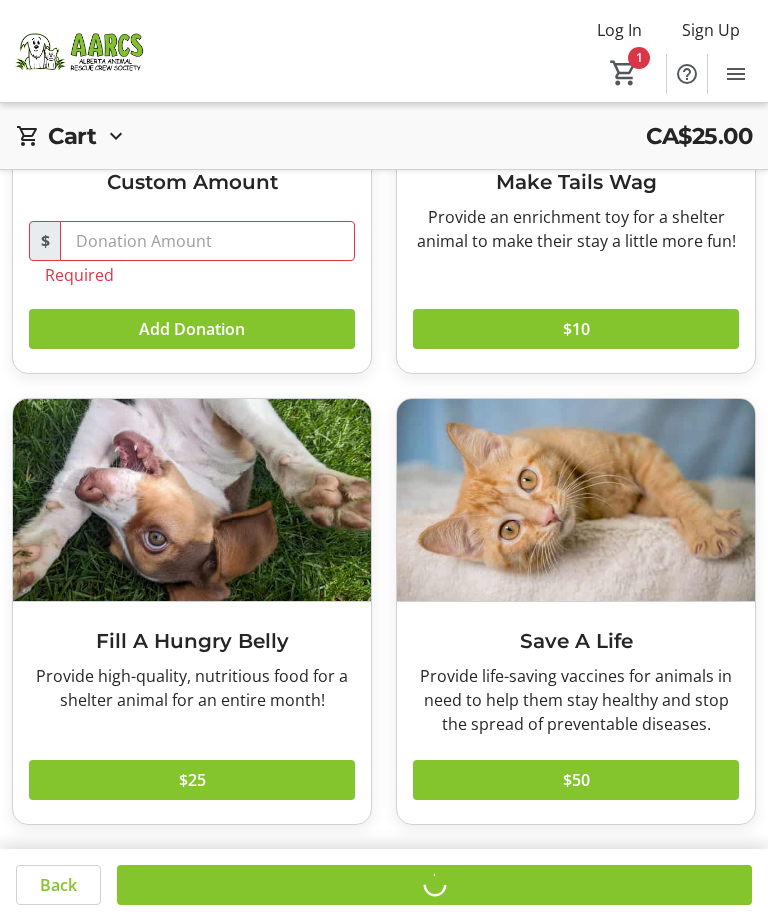 scroll, scrollTop: 64, scrollLeft: 0, axis: vertical 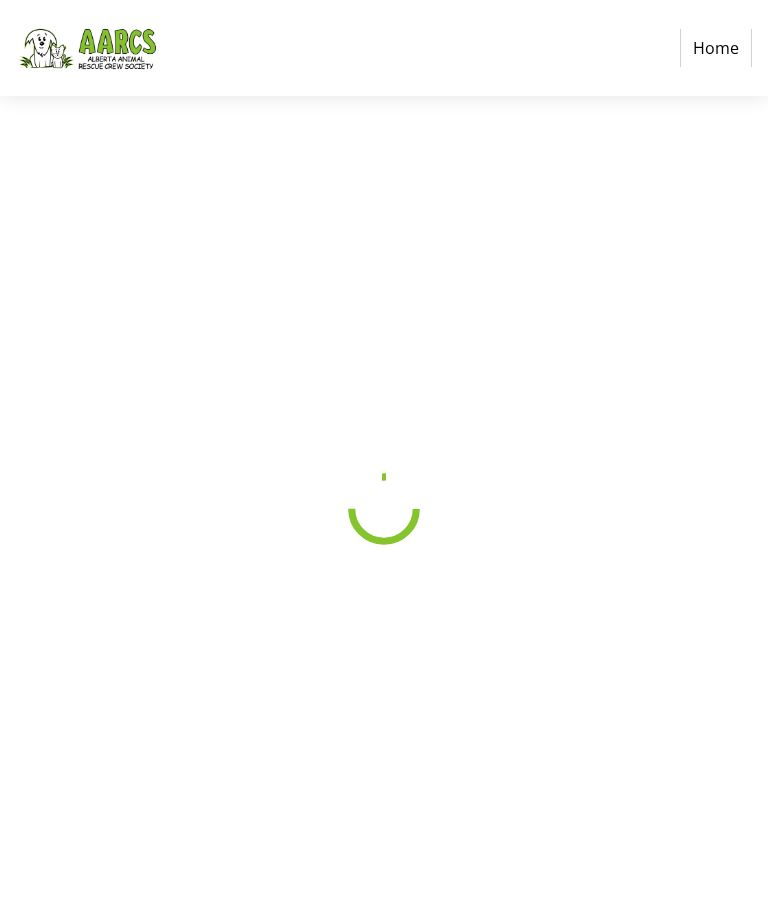 select on "CA" 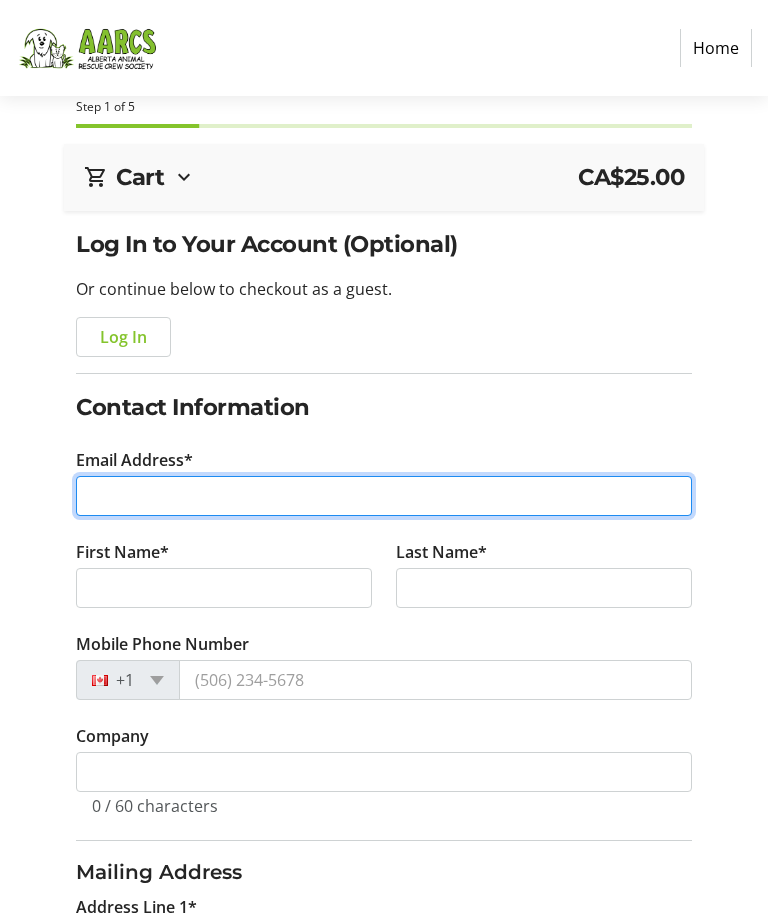 click on "Email Address*" at bounding box center [384, 496] 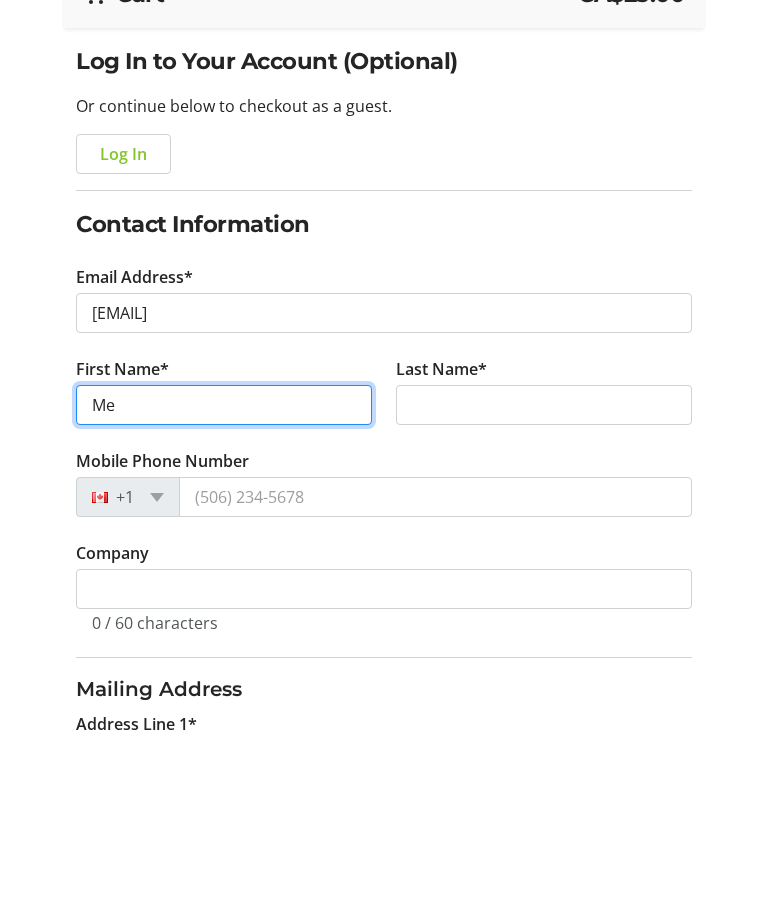 click on "Me" at bounding box center (224, 588) 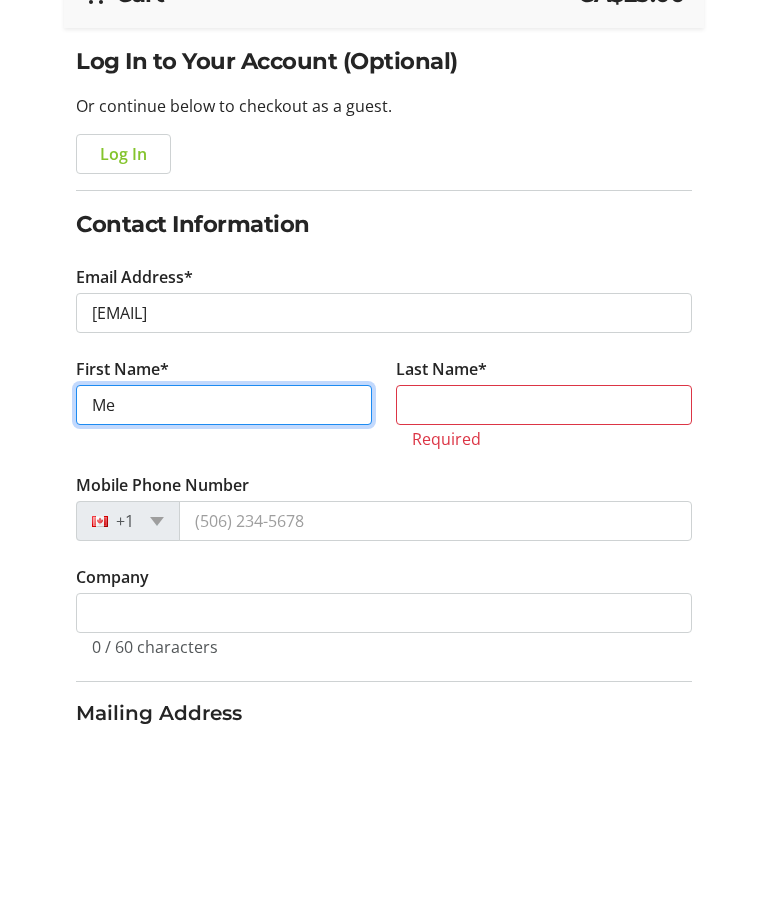 type on "M" 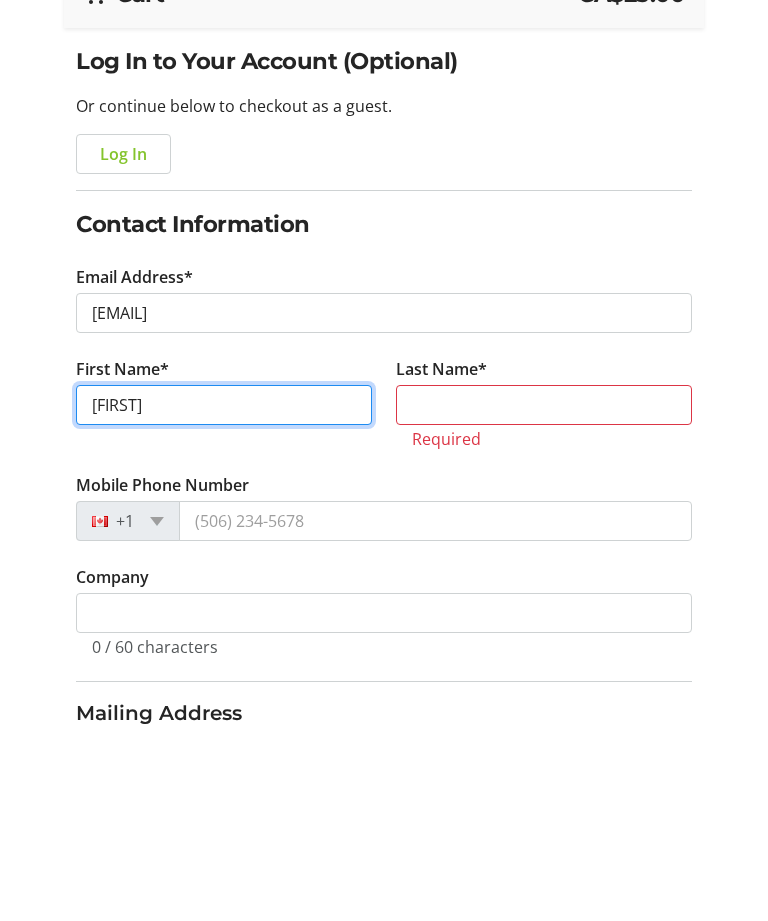 type on "[FIRST]" 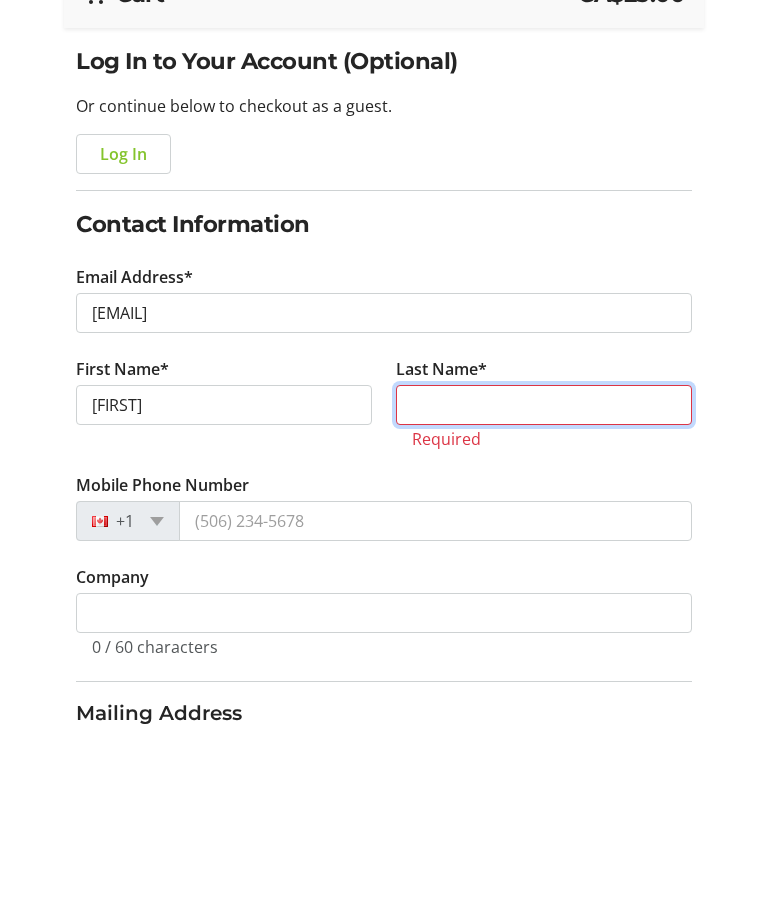 click on "Last Name*" at bounding box center (544, 588) 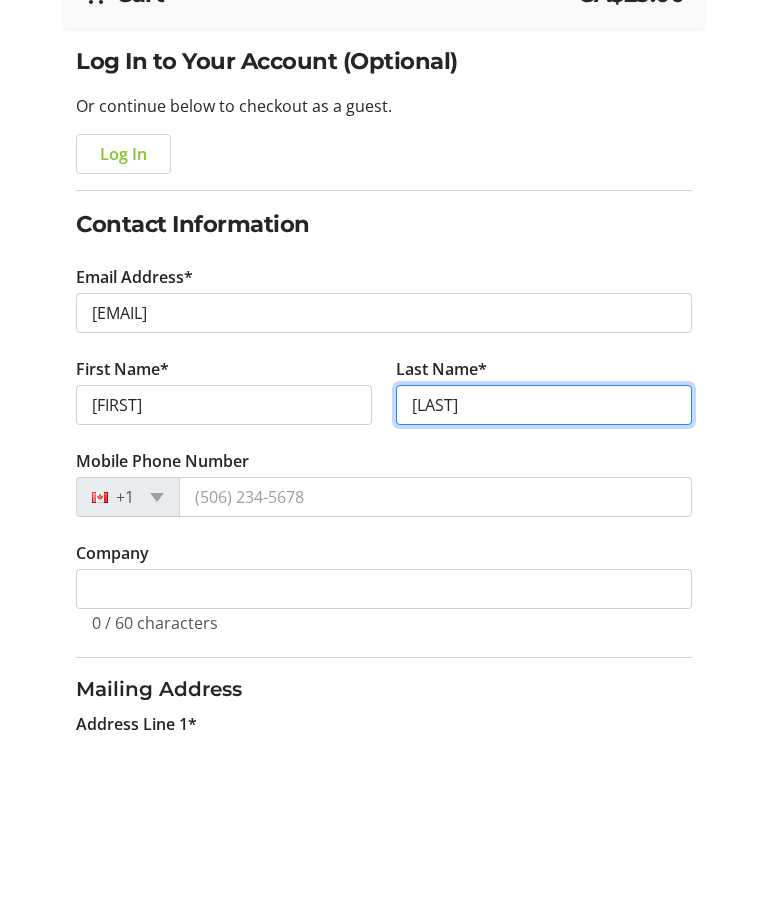 type on "[LAST]" 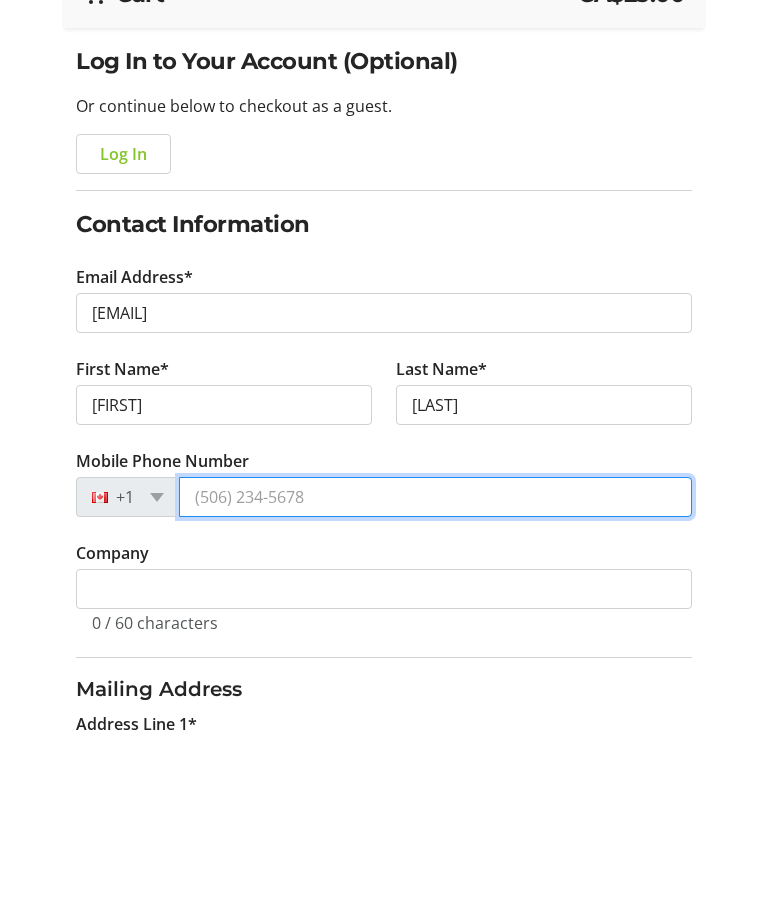 click on "Mobile Phone Number" at bounding box center [435, 680] 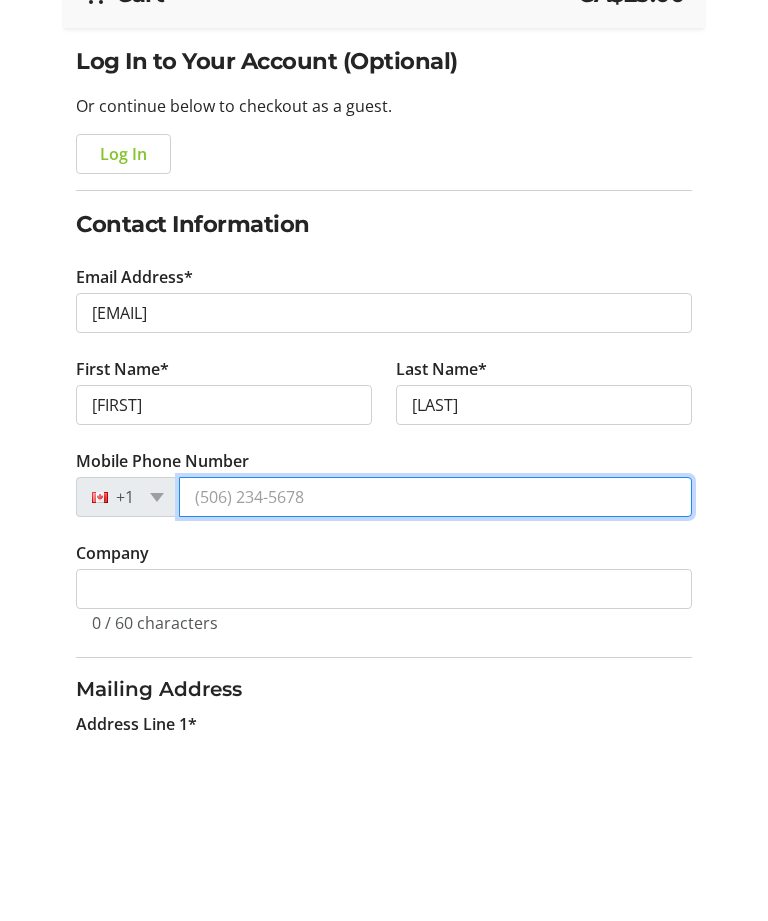 type on "[PHONE]" 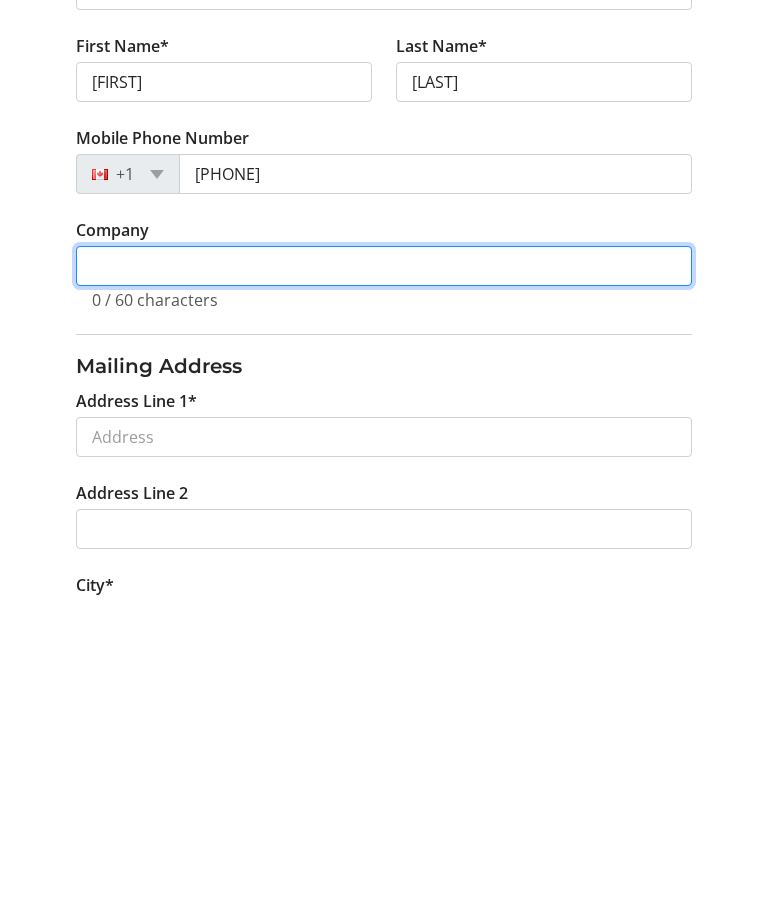 scroll, scrollTop: 254, scrollLeft: 0, axis: vertical 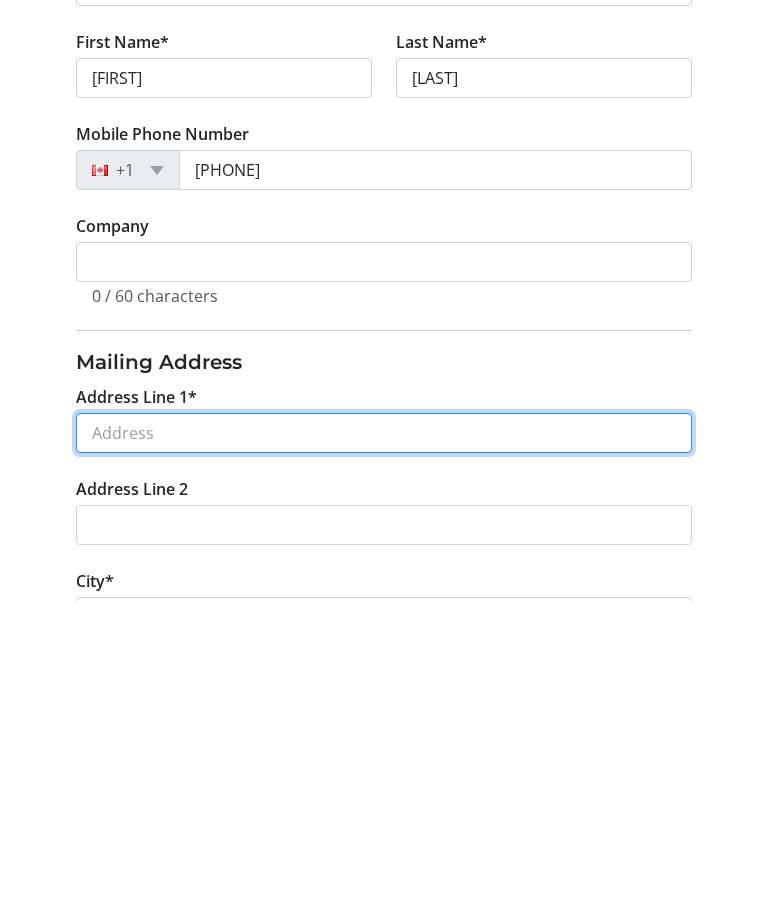 click on "Address Line 1*" at bounding box center [384, 753] 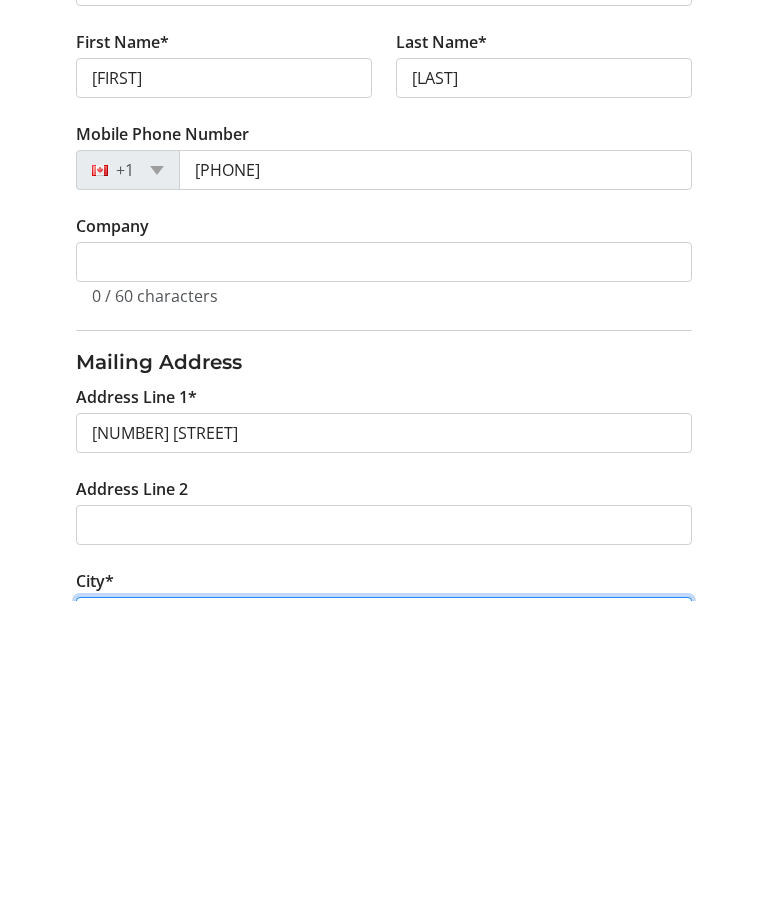 type on "Calgary" 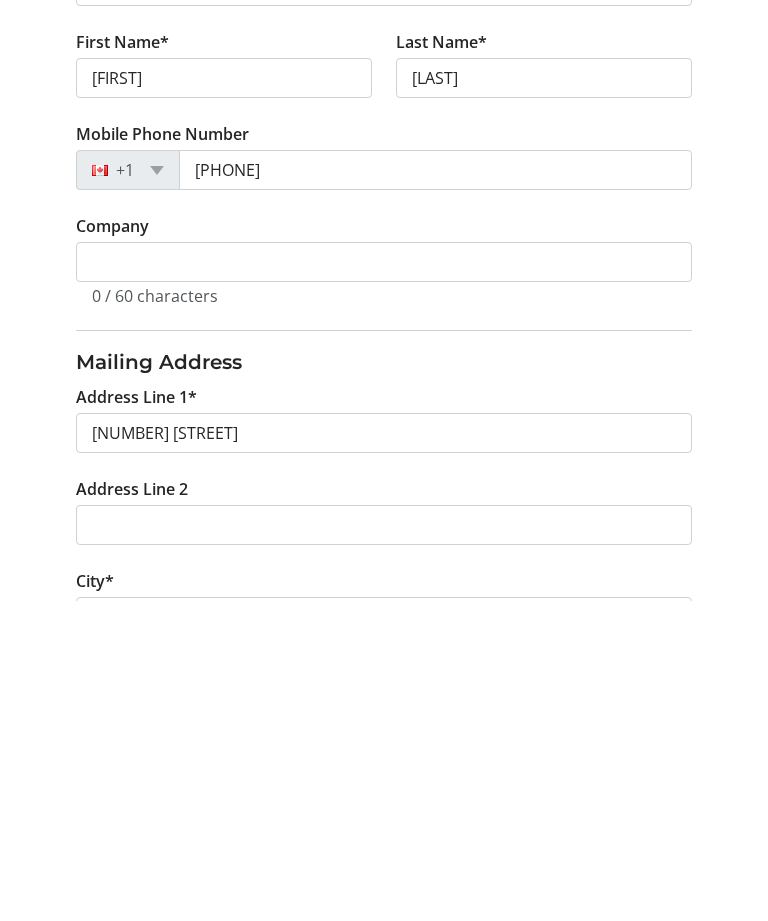 select on "AB" 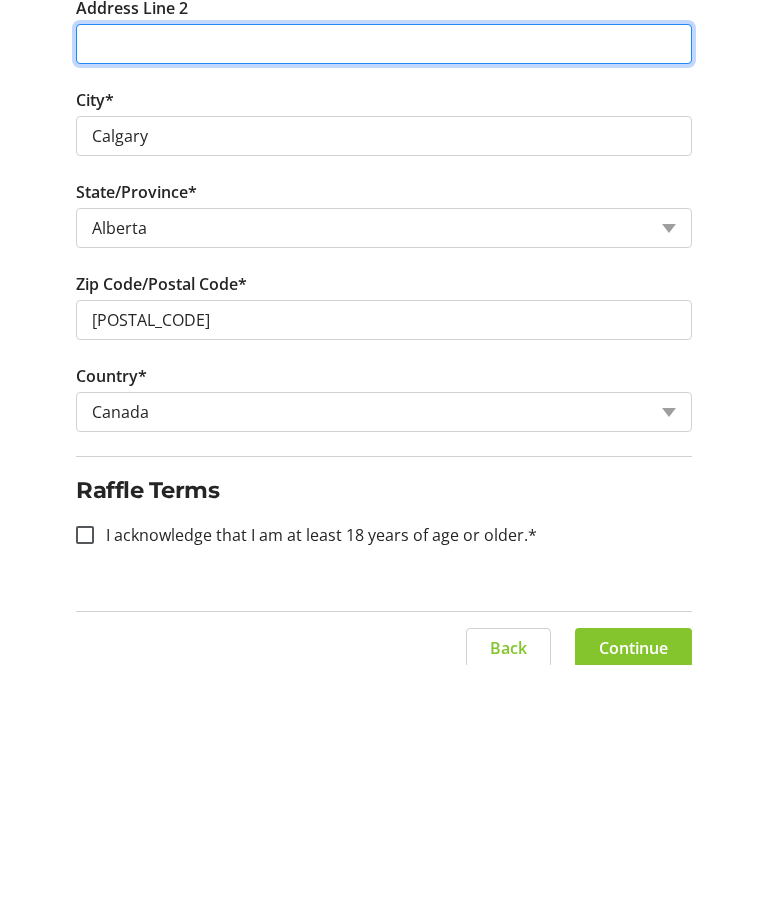 scroll, scrollTop: 818, scrollLeft: 0, axis: vertical 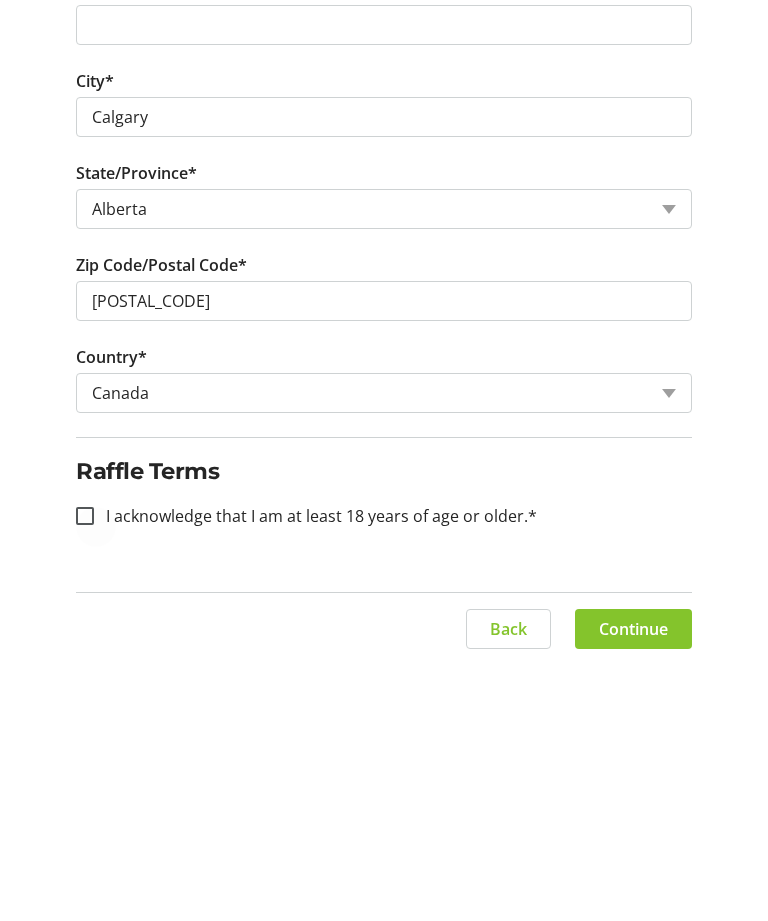 click at bounding box center [85, 772] 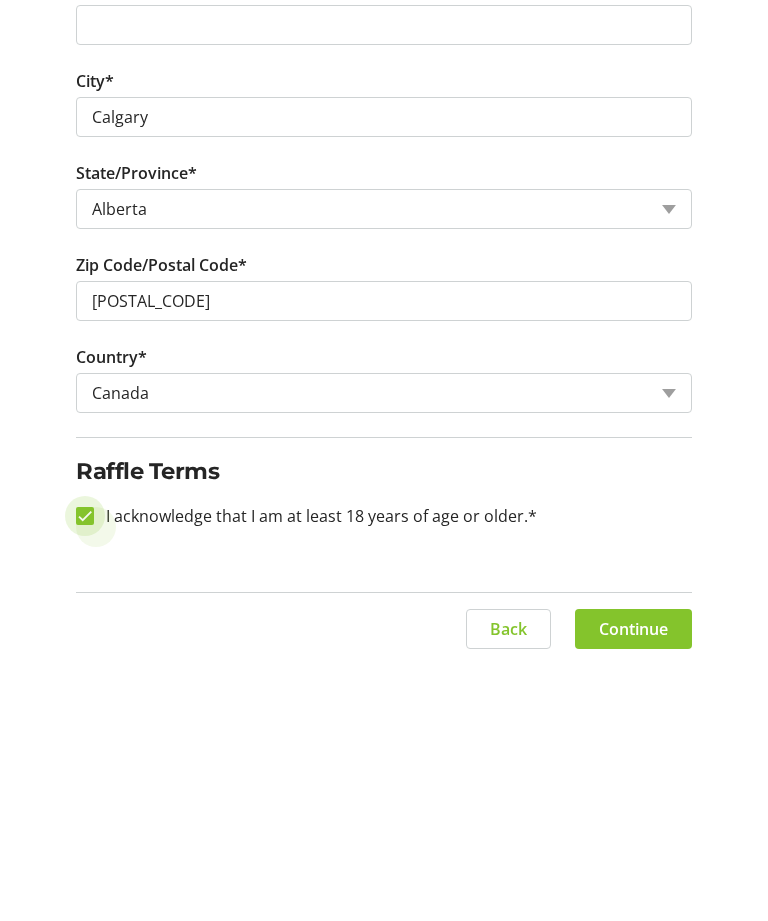checkbox on "true" 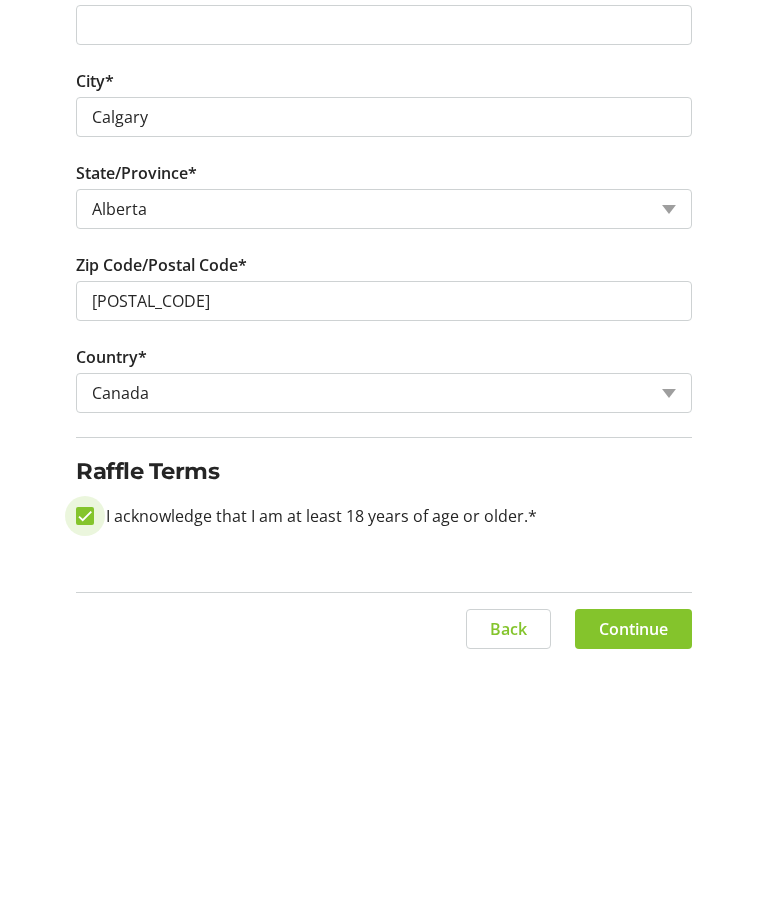 scroll, scrollTop: 754, scrollLeft: 0, axis: vertical 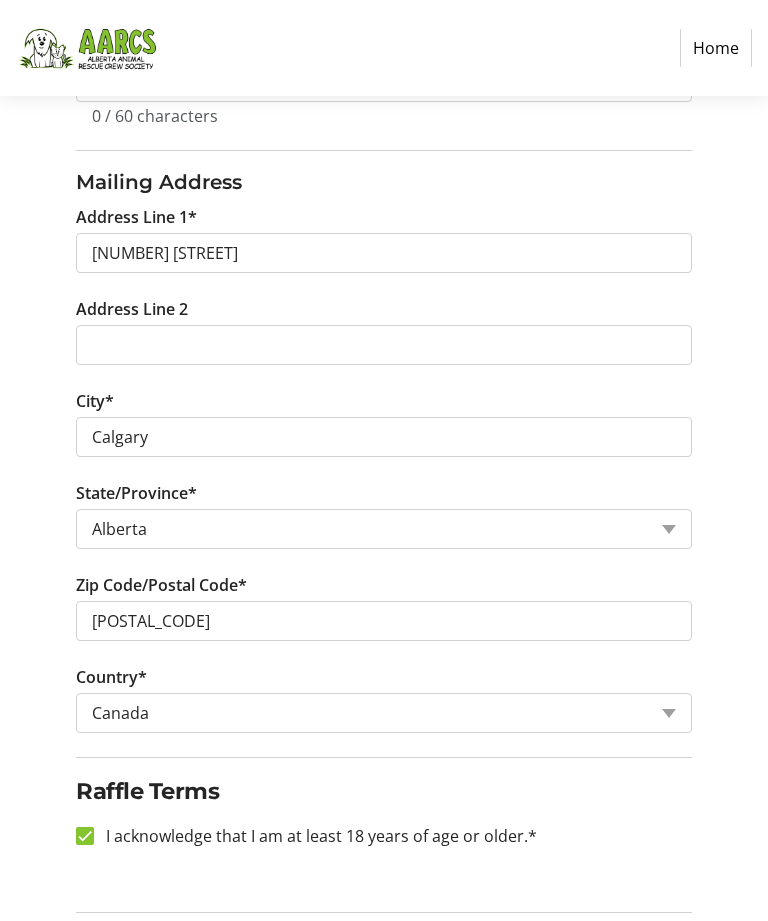click on "Continue" 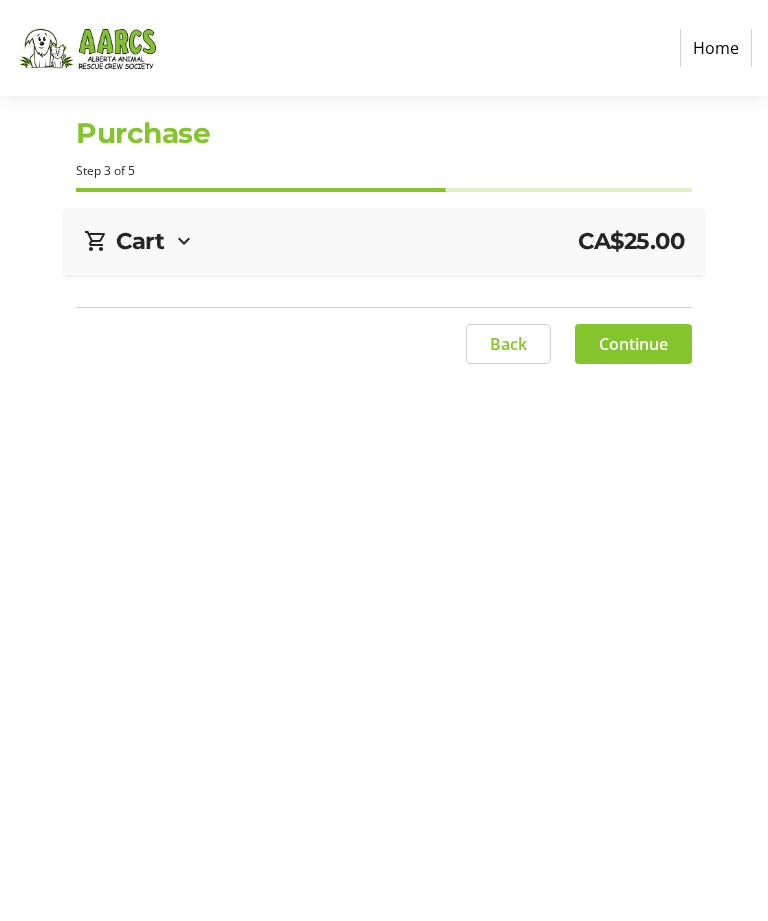 scroll, scrollTop: 0, scrollLeft: 0, axis: both 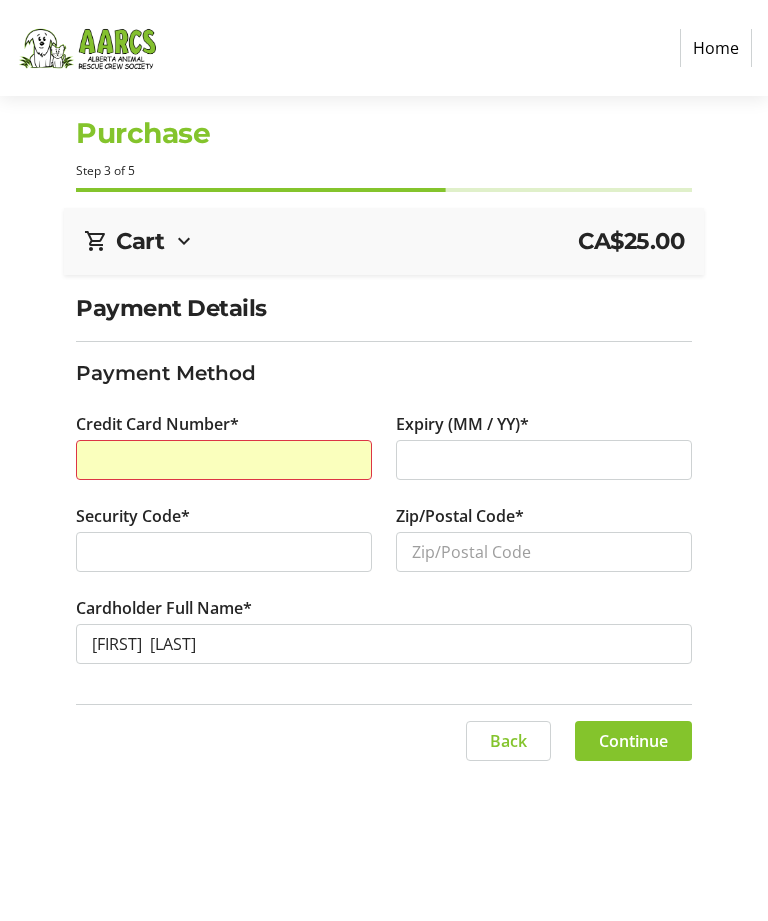 click at bounding box center (224, 460) 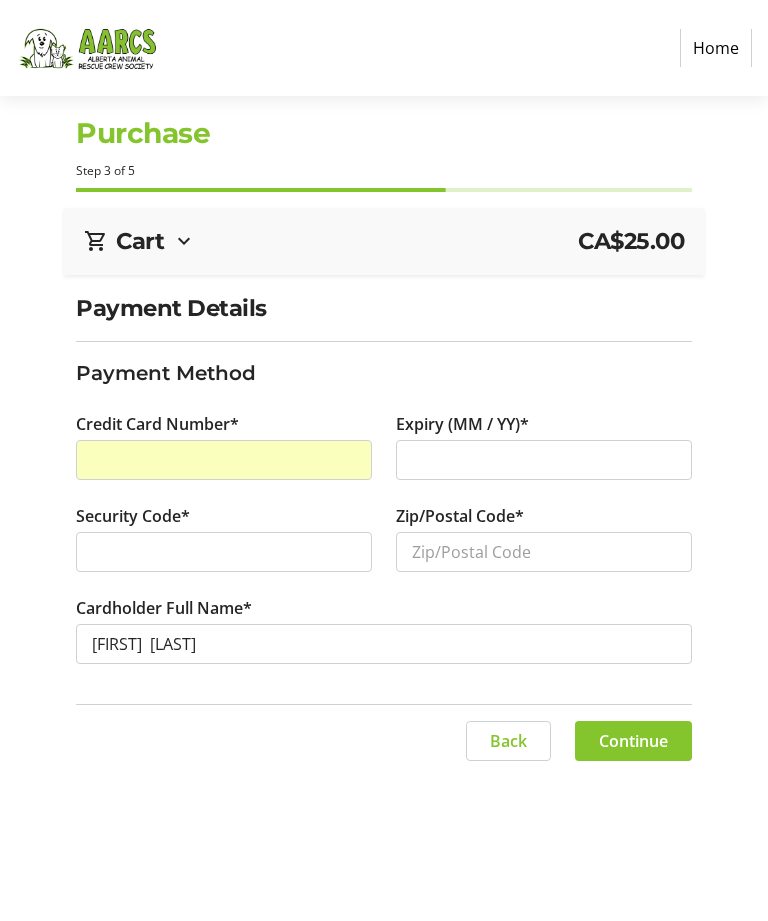 click at bounding box center [544, 460] 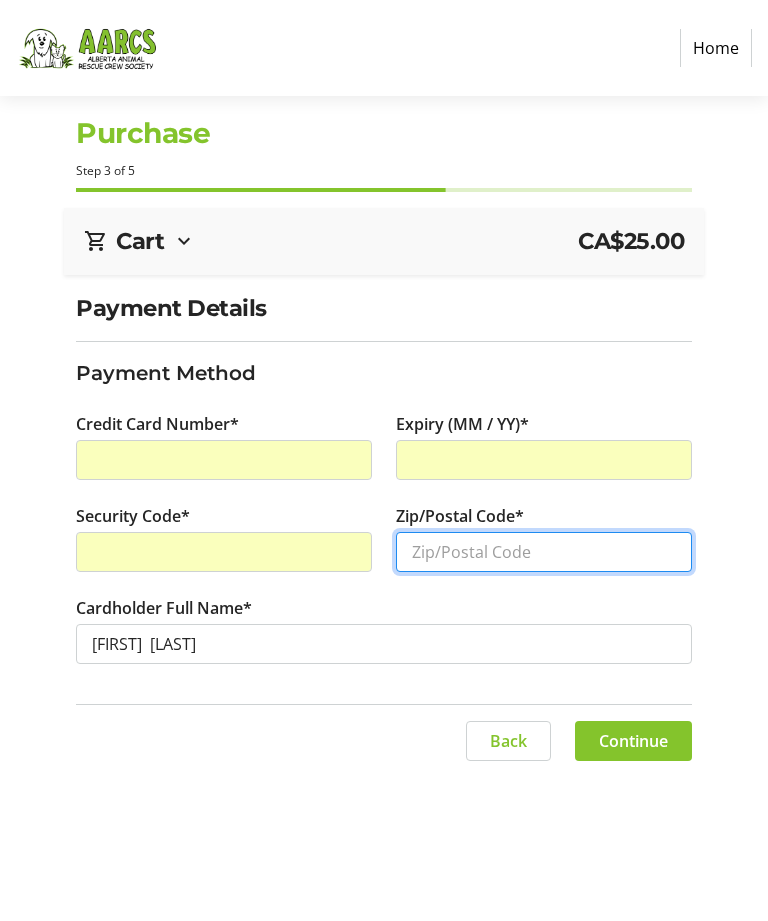 click on "Zip/Postal Code*" at bounding box center (544, 552) 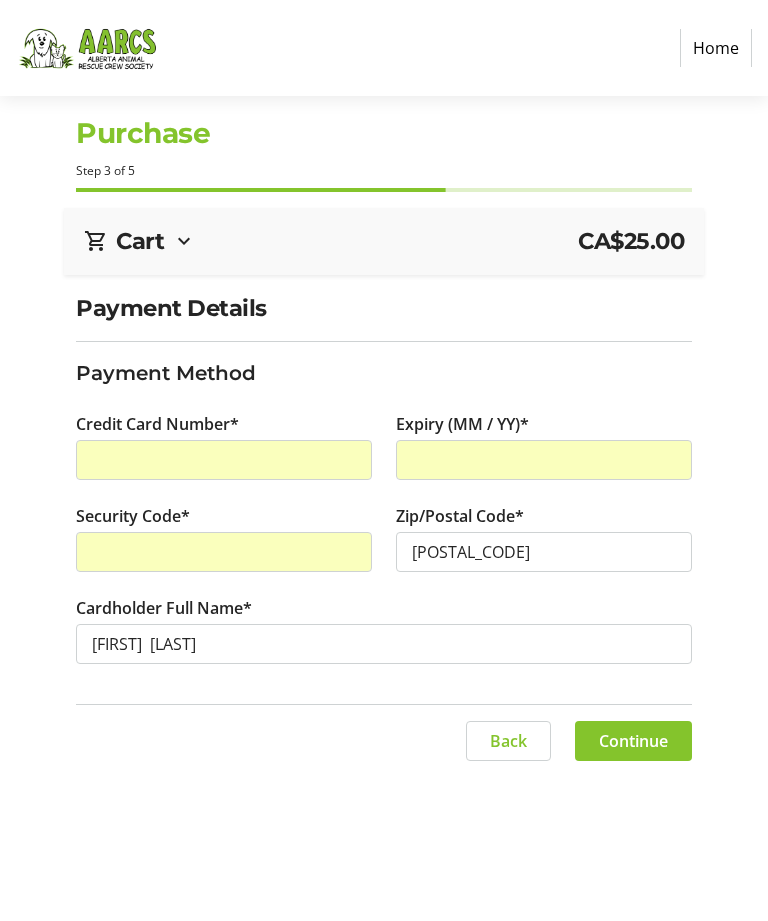 click on "Continue" 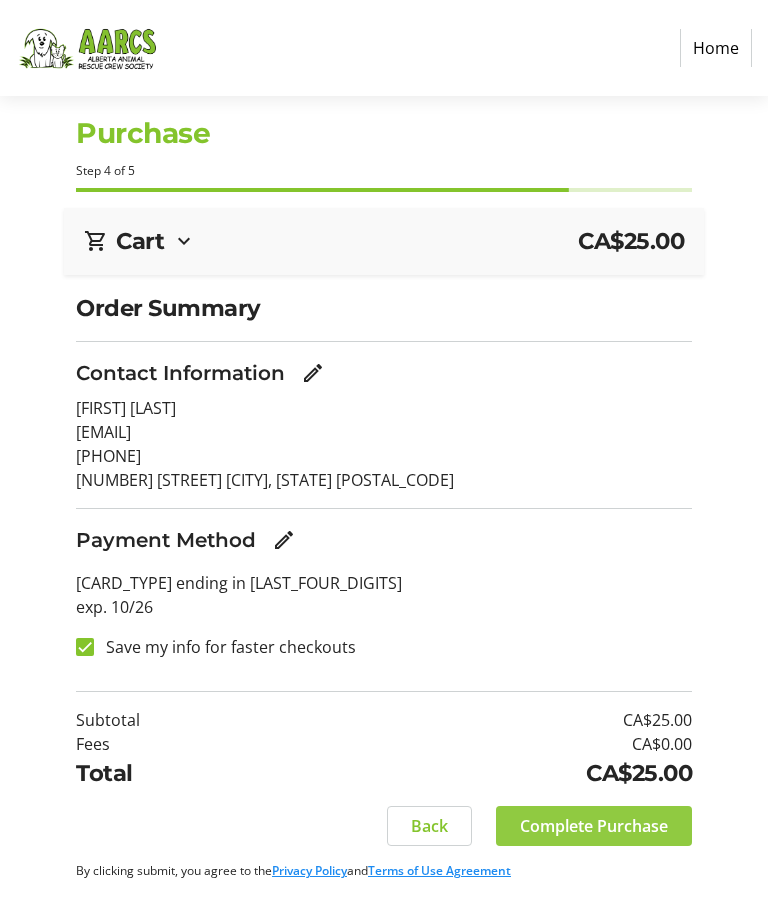 click on "Complete Purchase" 